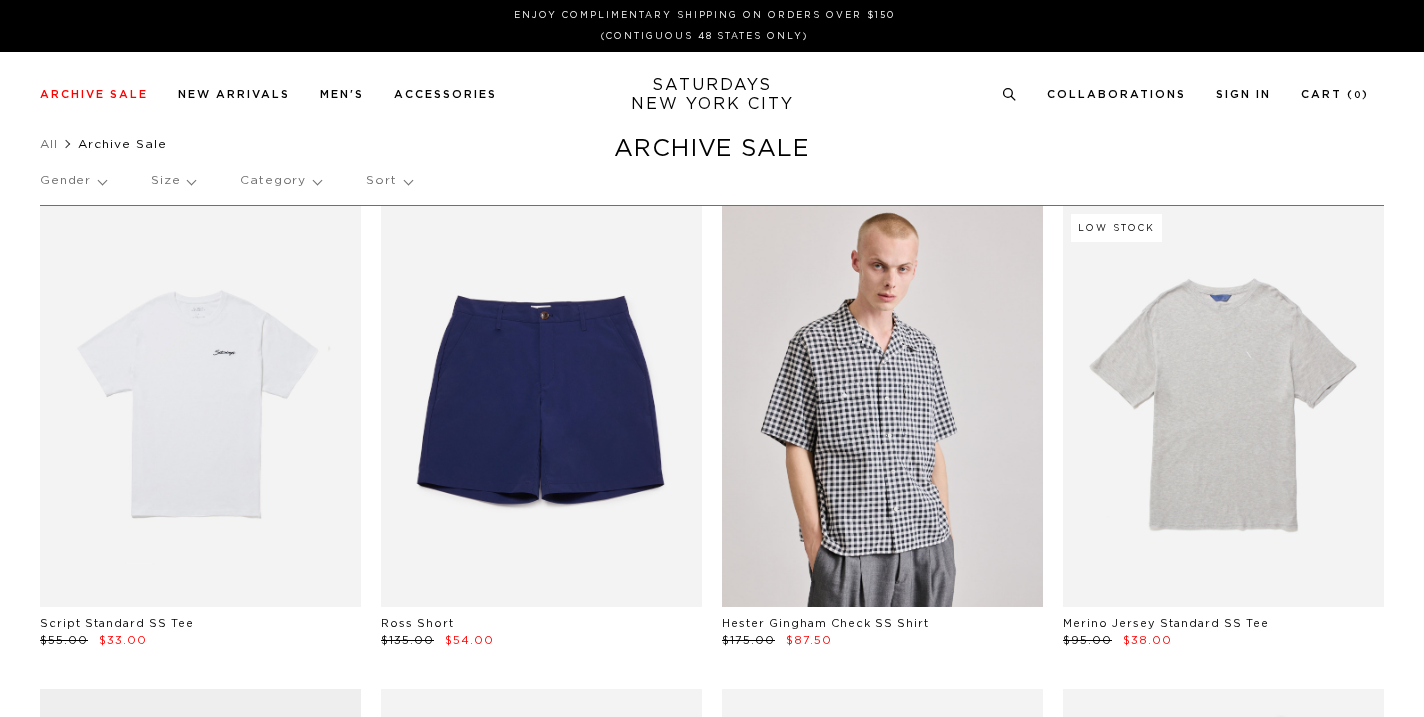 scroll, scrollTop: 0, scrollLeft: 0, axis: both 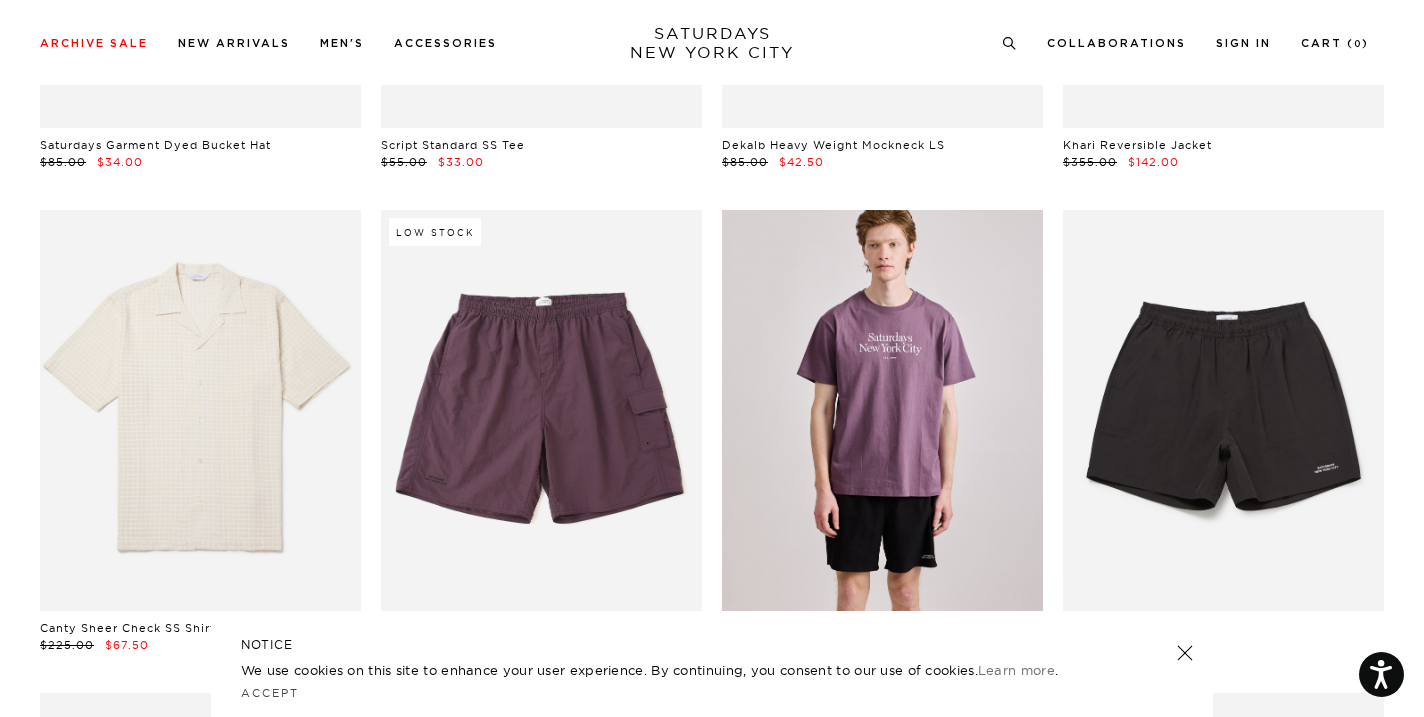 click at bounding box center (882, 410) 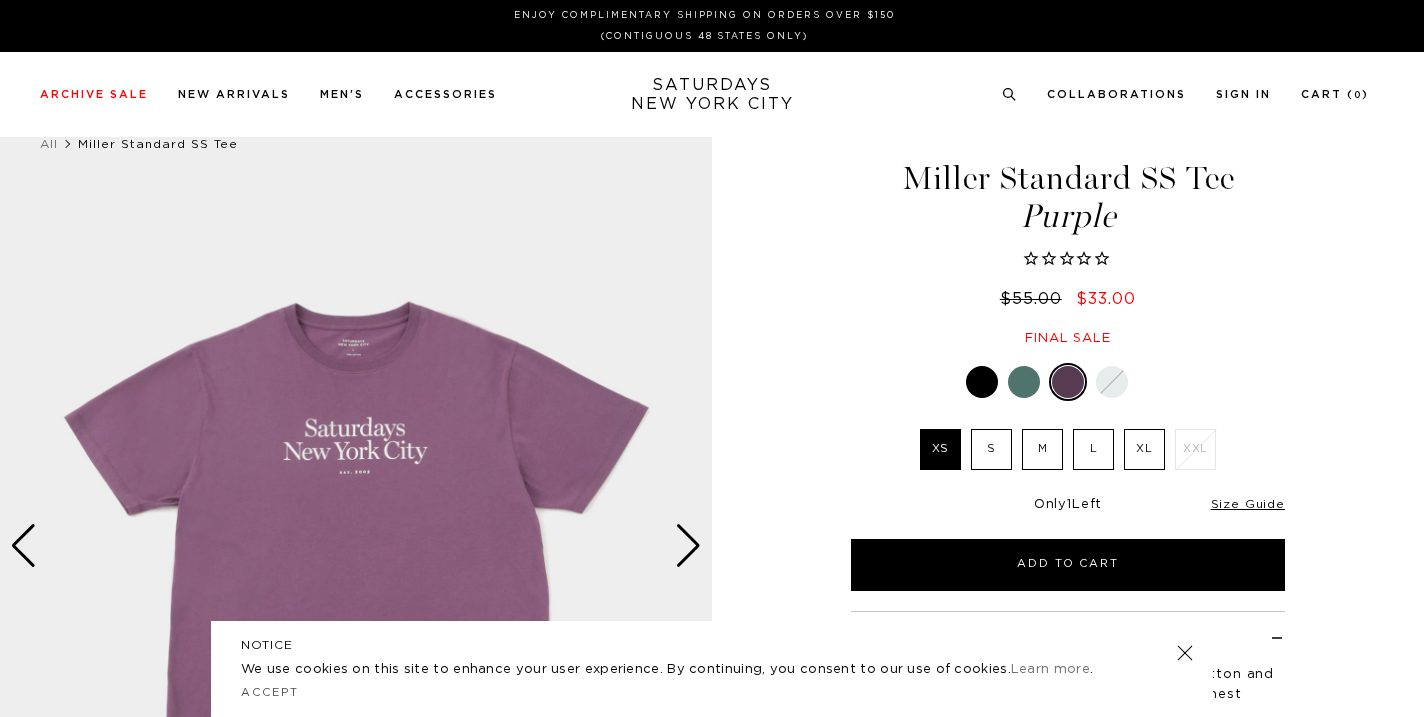 scroll, scrollTop: 0, scrollLeft: 0, axis: both 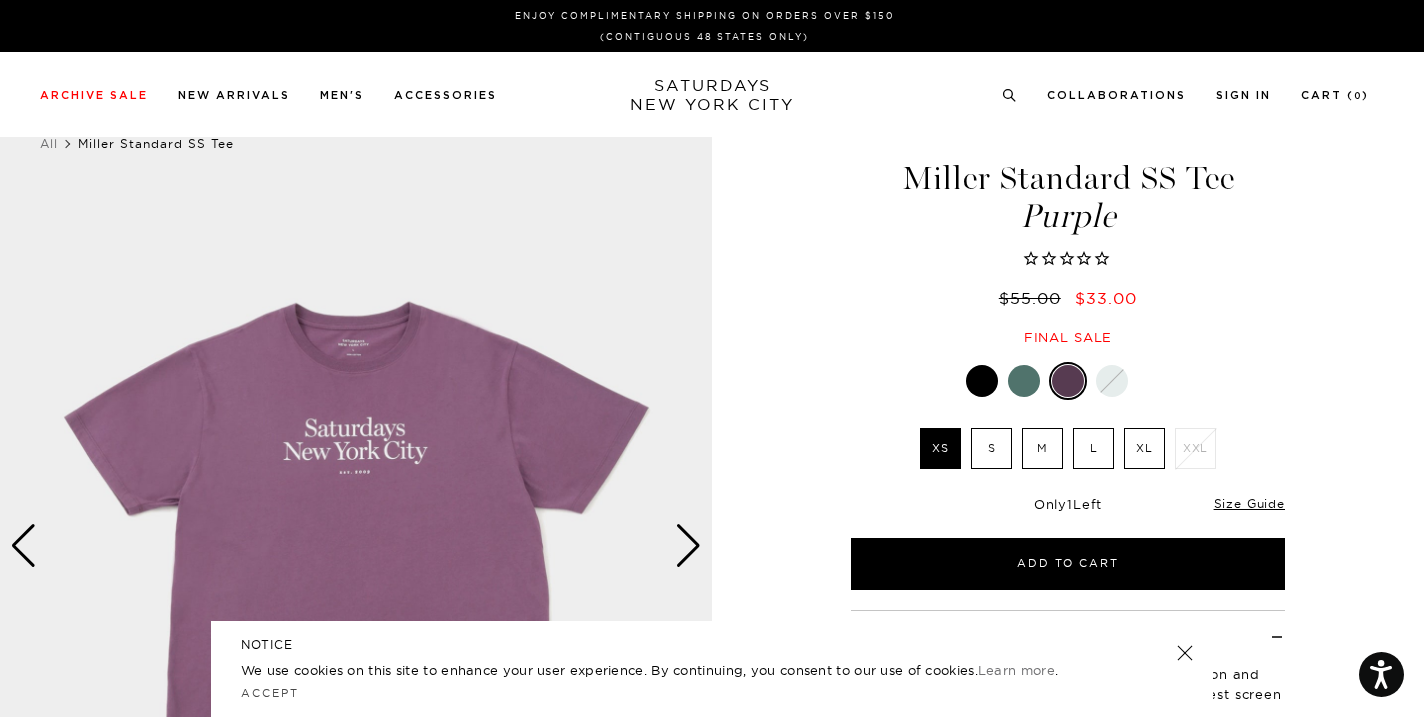 click on "XL" at bounding box center [1144, 448] 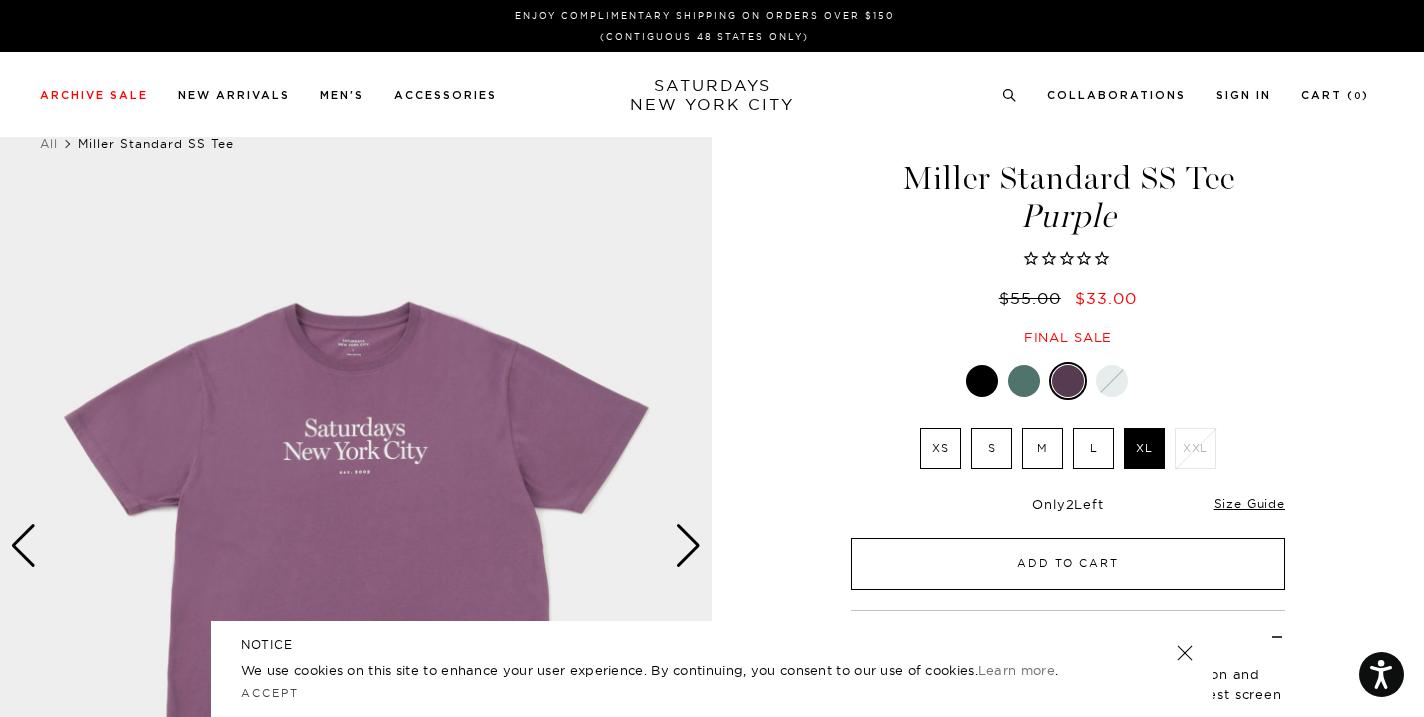 click on "Add to Cart" at bounding box center [1068, 564] 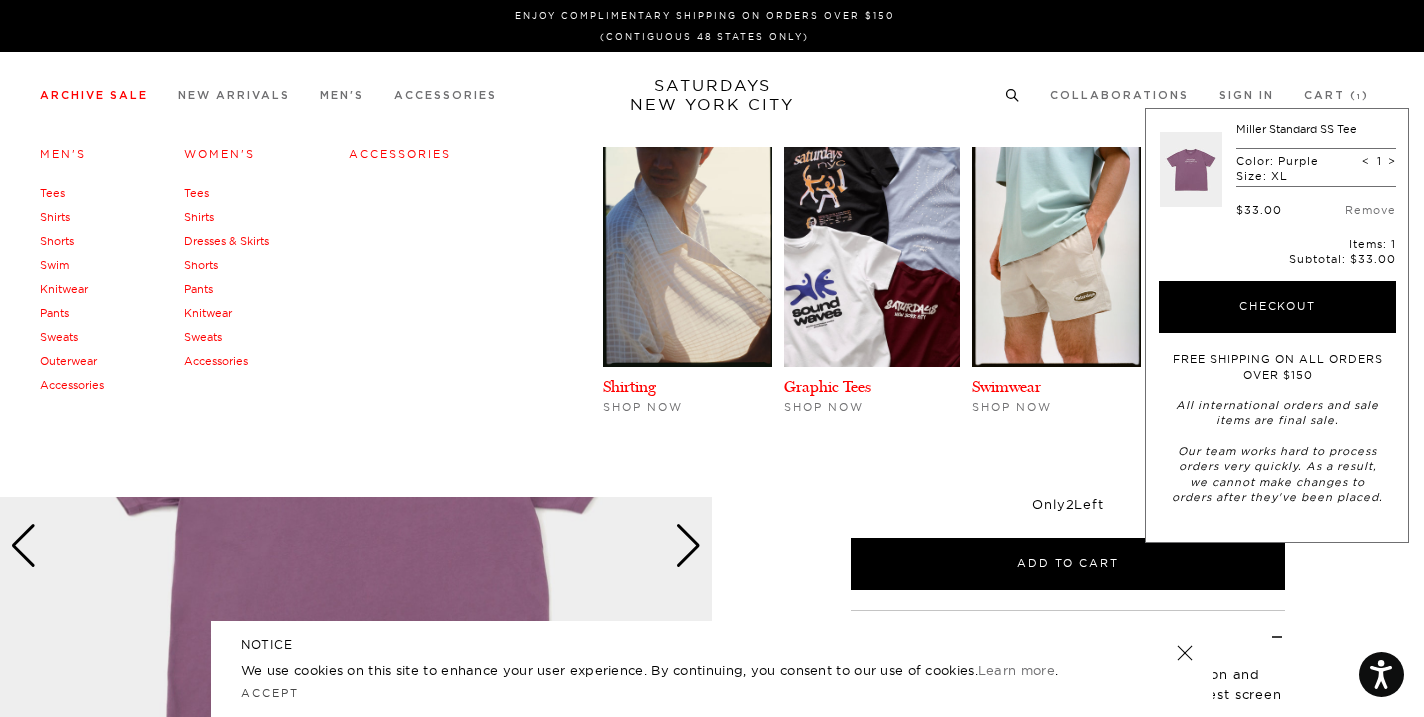 click on "Tees" at bounding box center (52, 193) 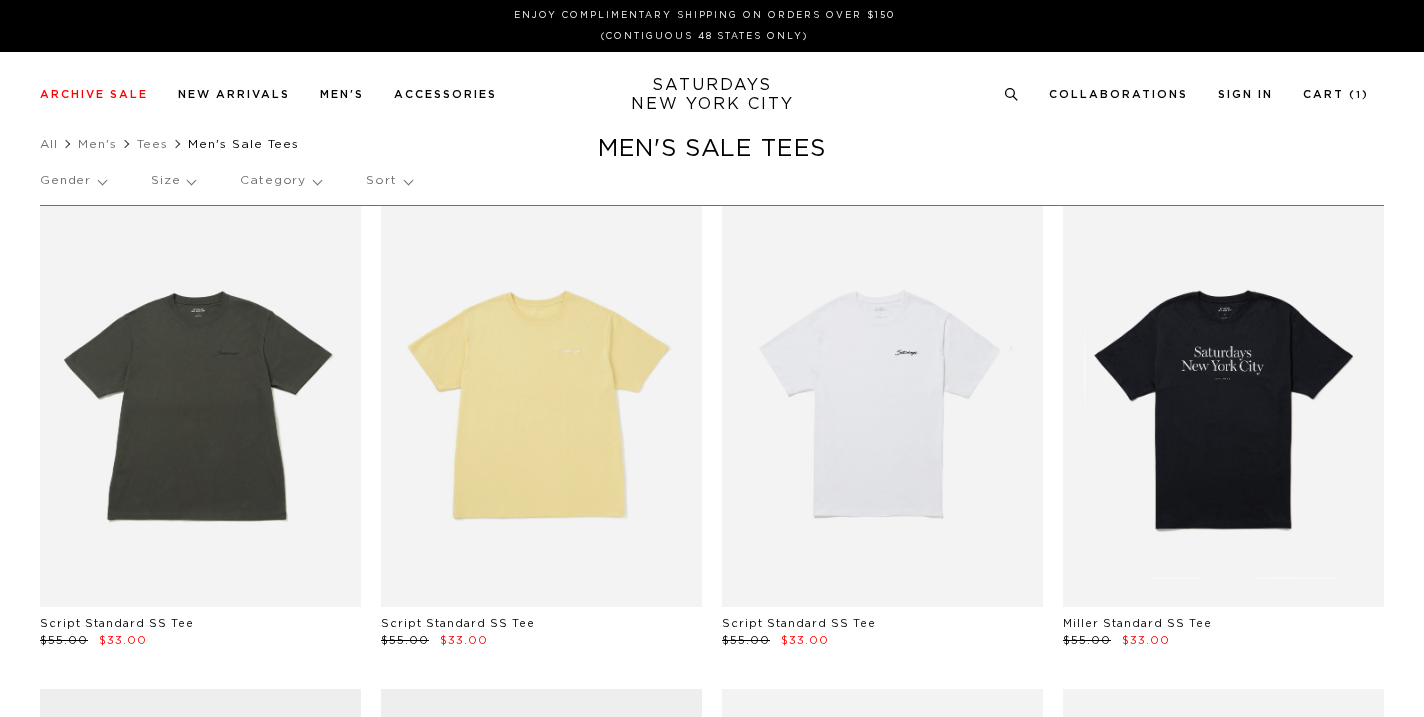 scroll, scrollTop: 0, scrollLeft: 0, axis: both 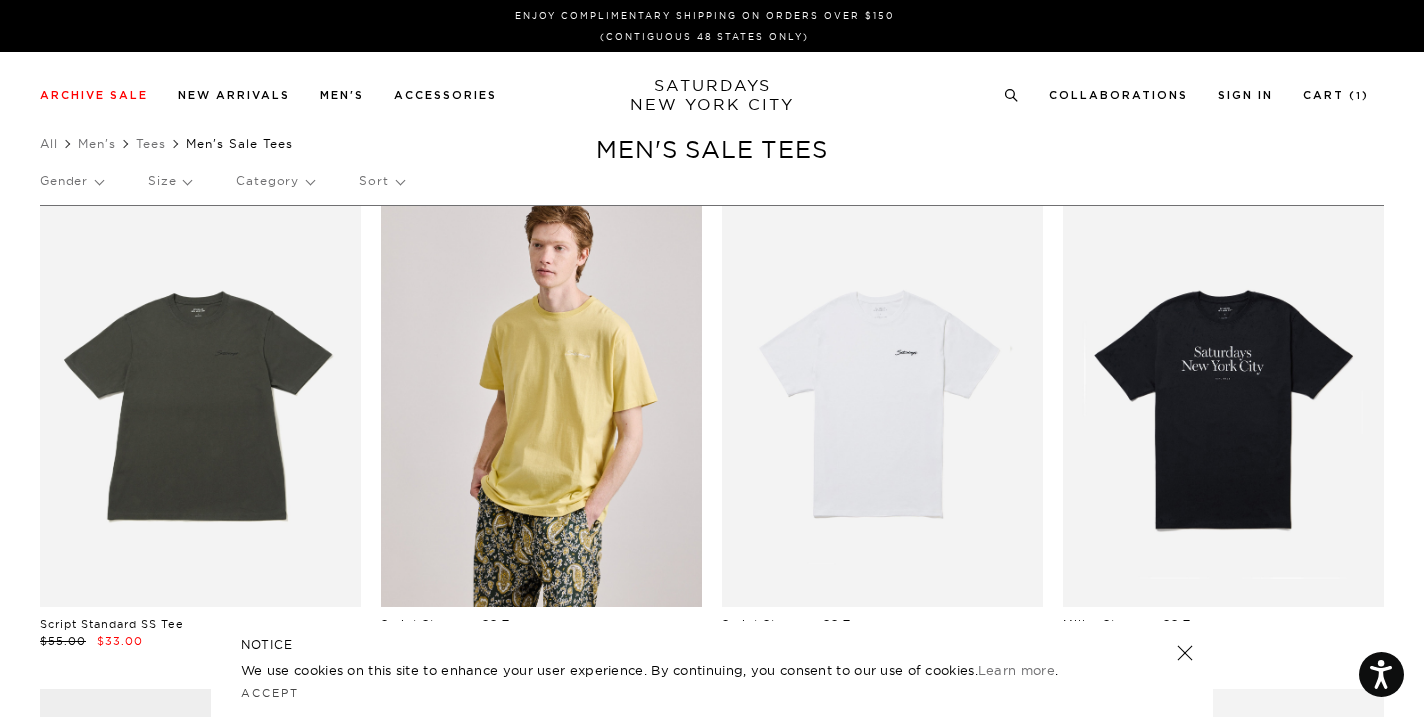 click at bounding box center (541, 406) 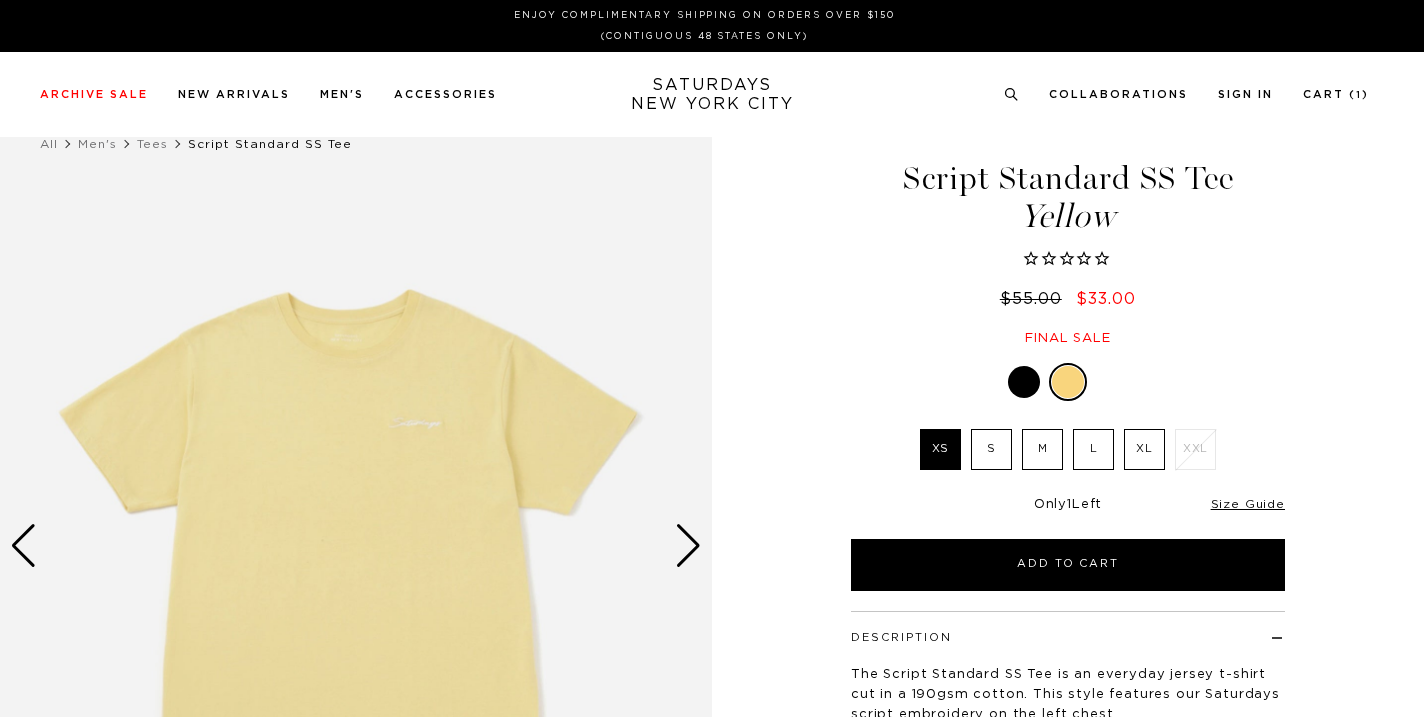scroll, scrollTop: 0, scrollLeft: 0, axis: both 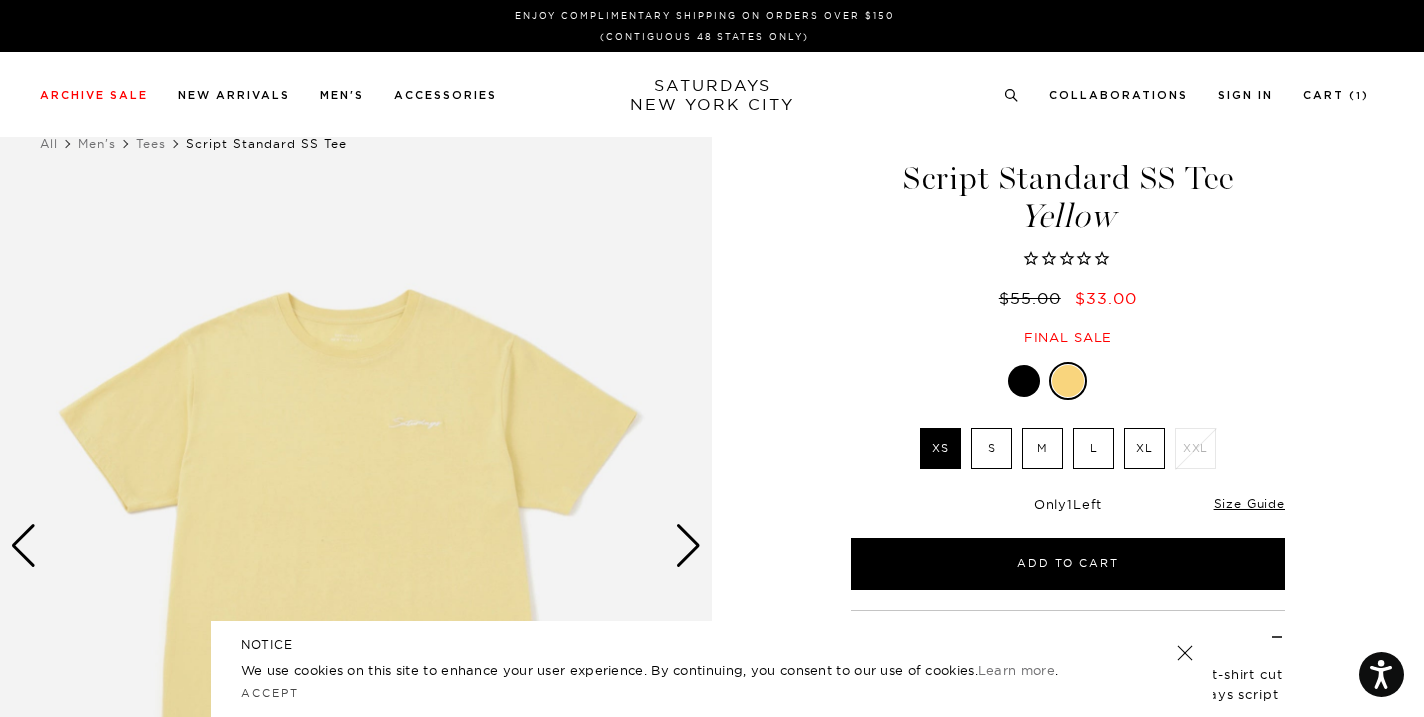 click on "XL" at bounding box center (1144, 448) 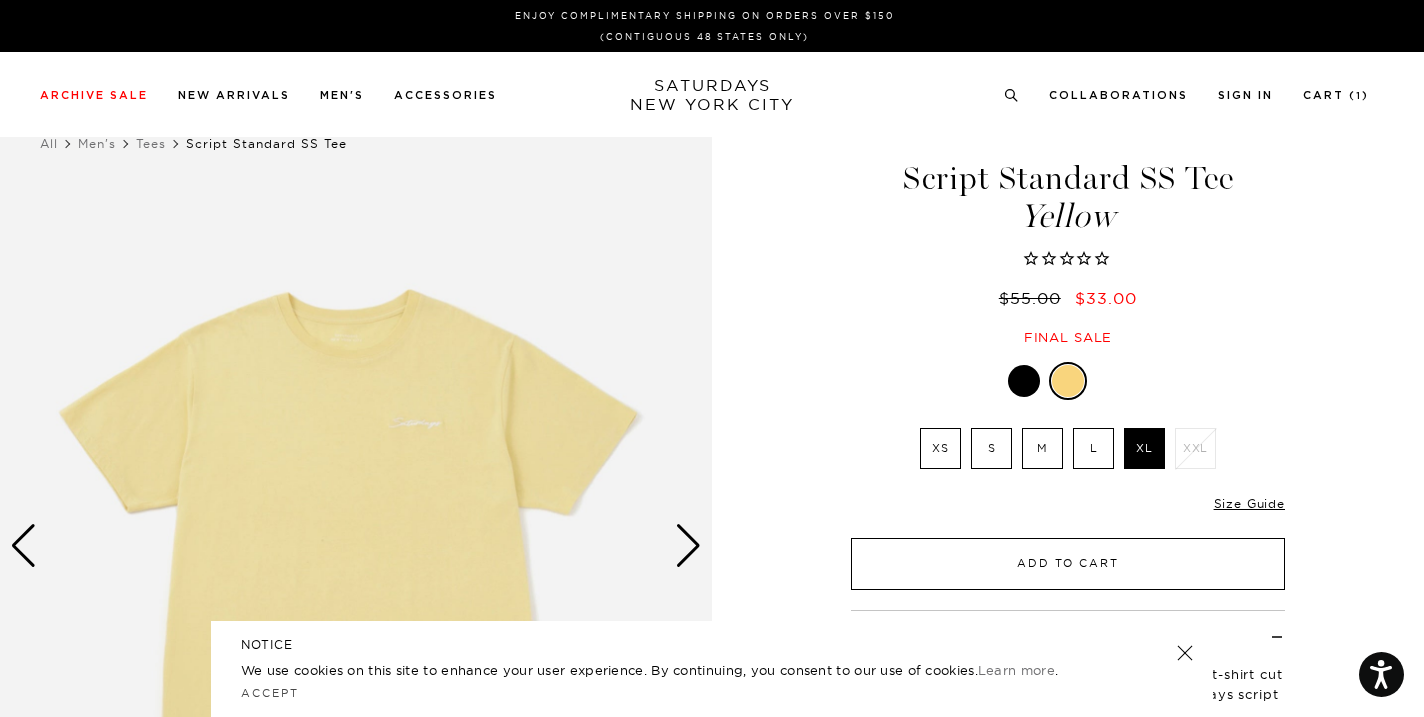 click on "Add to Cart" at bounding box center (1068, 564) 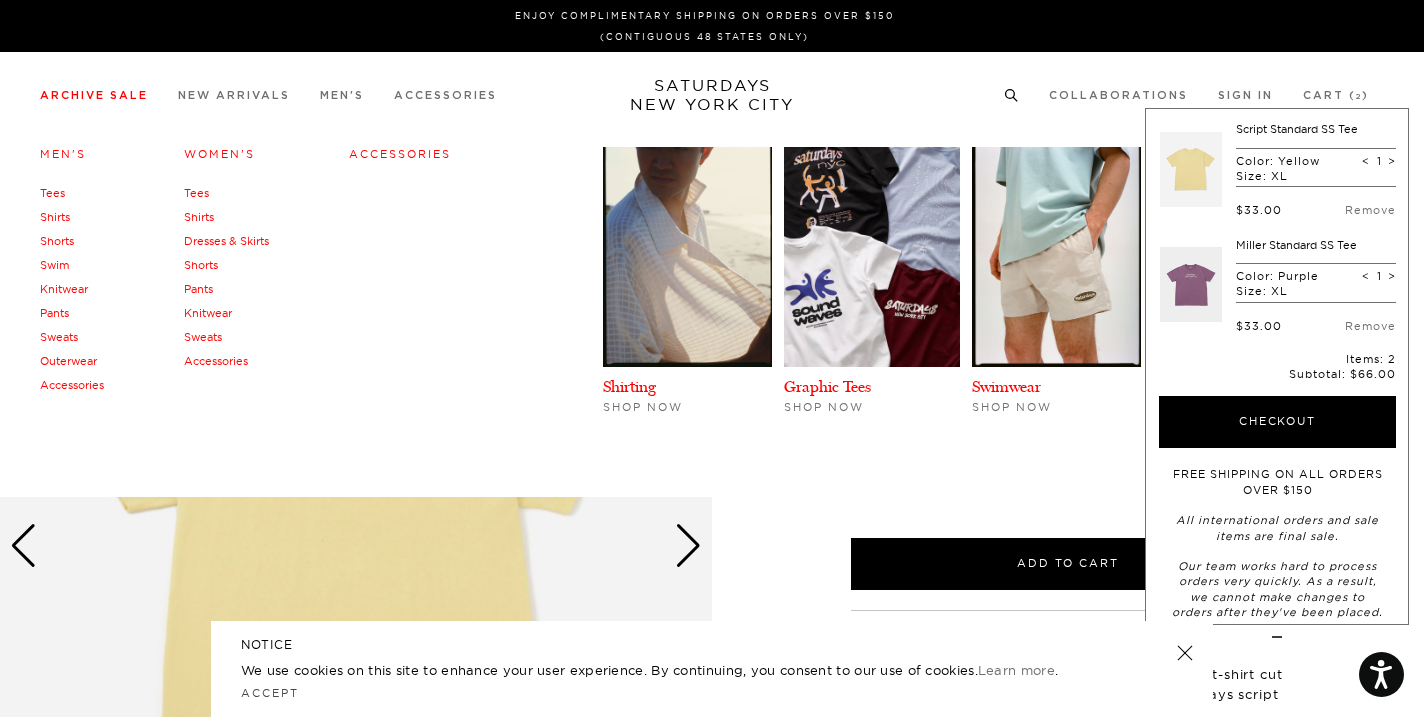 click on "Tees" at bounding box center [52, 193] 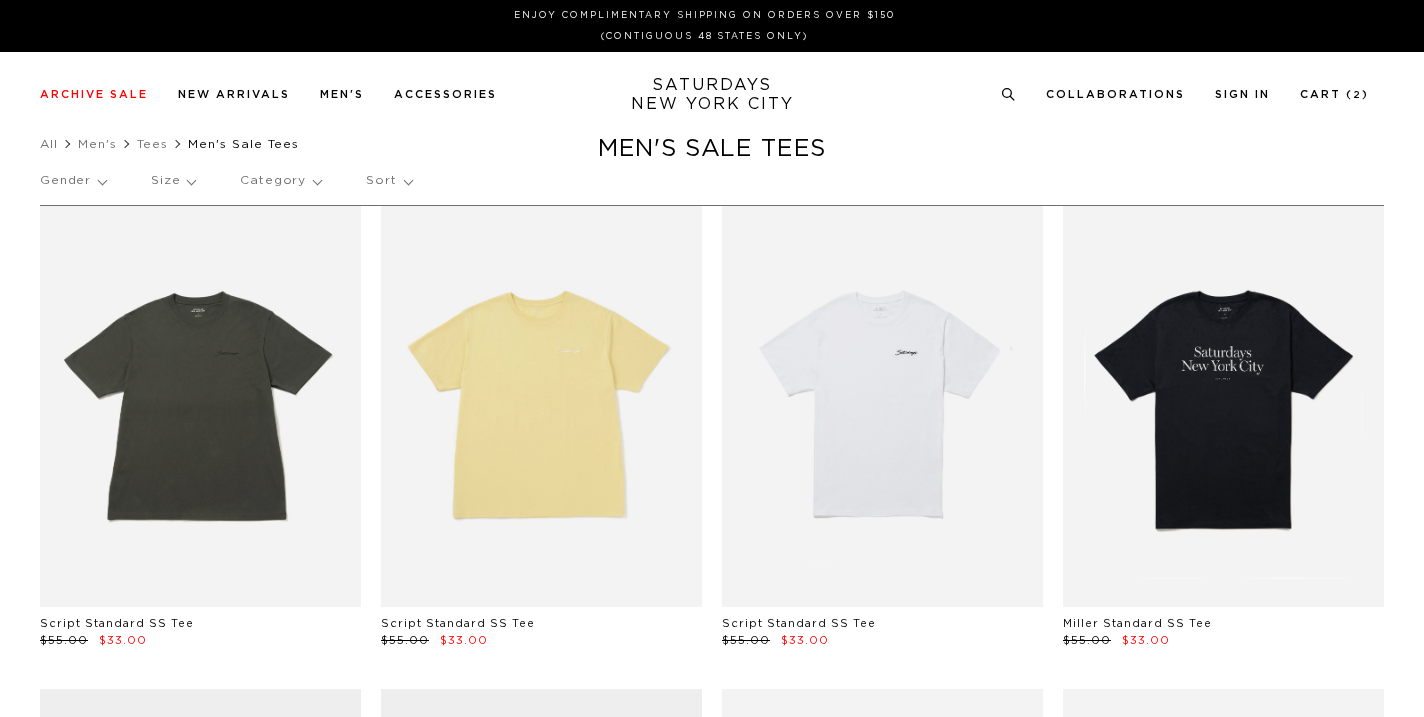 scroll, scrollTop: 0, scrollLeft: 0, axis: both 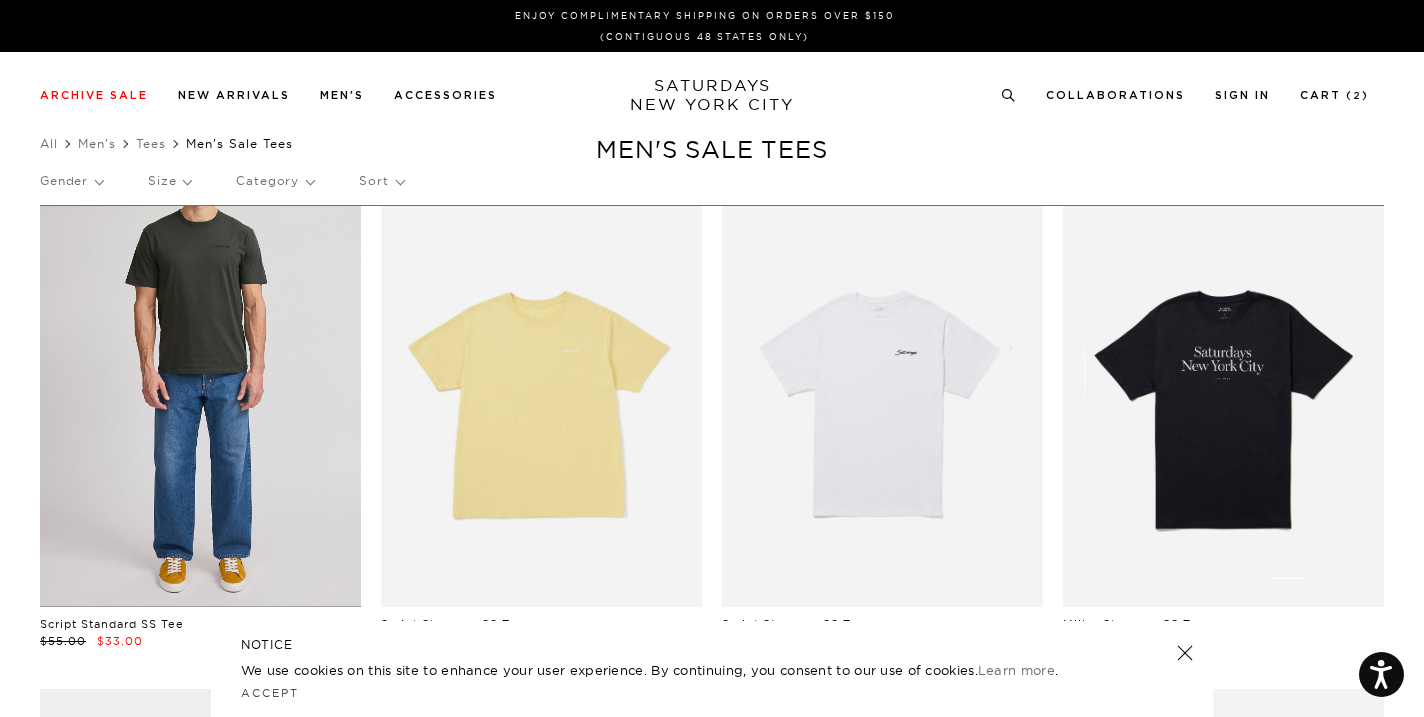 click at bounding box center [200, 406] 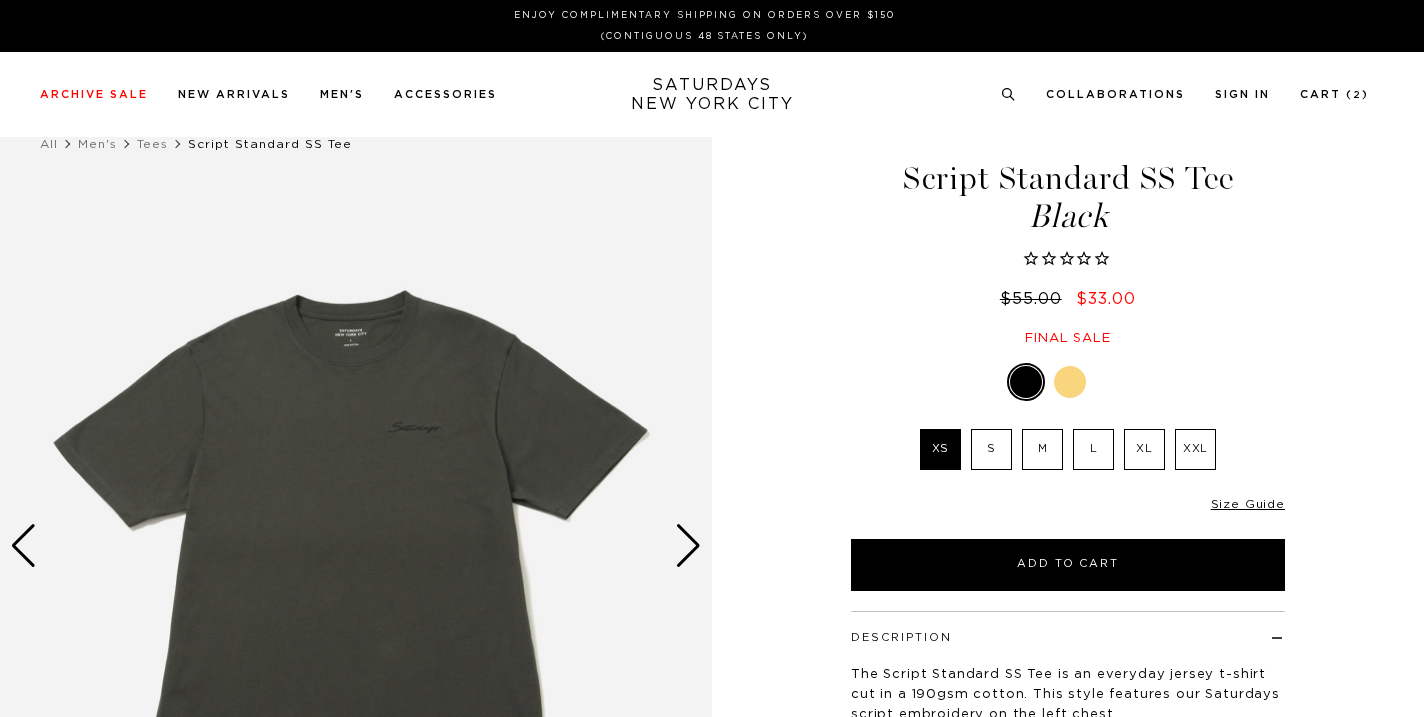 scroll, scrollTop: 0, scrollLeft: 0, axis: both 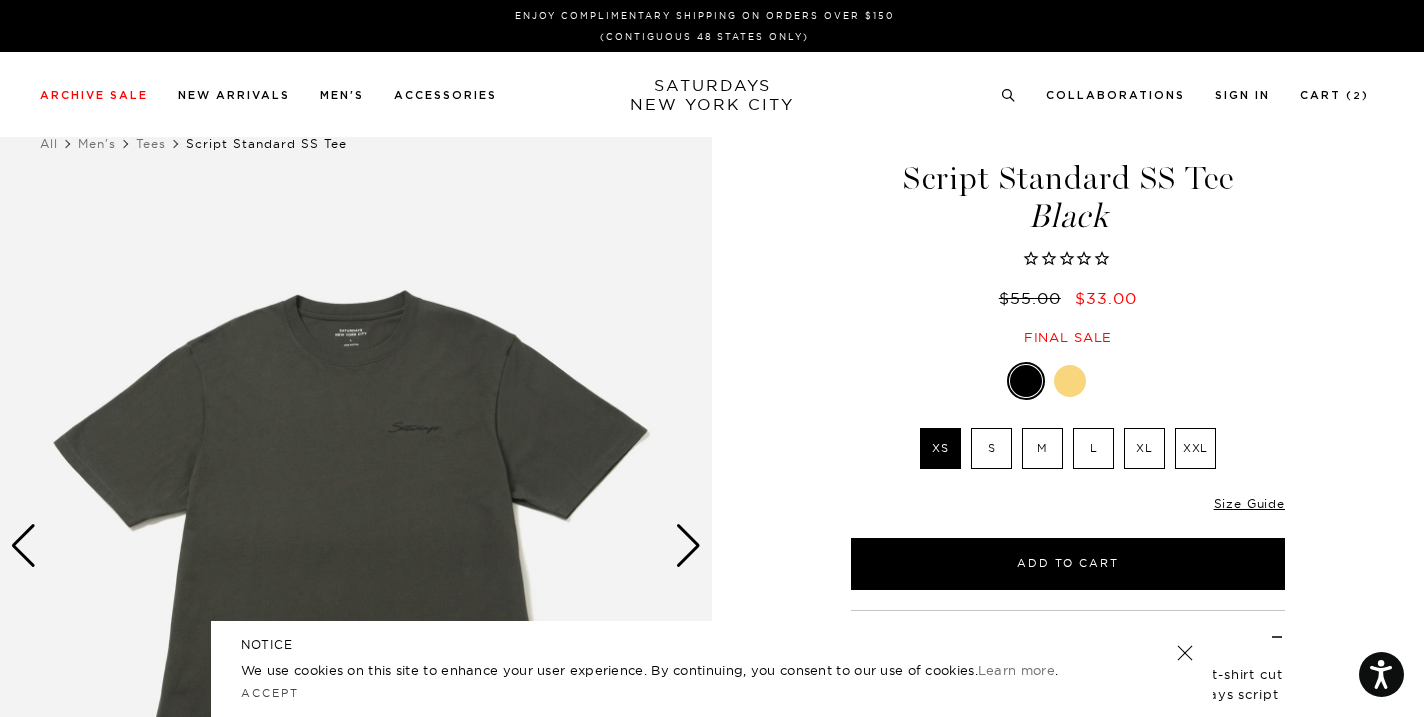 click on "XL" at bounding box center [1144, 448] 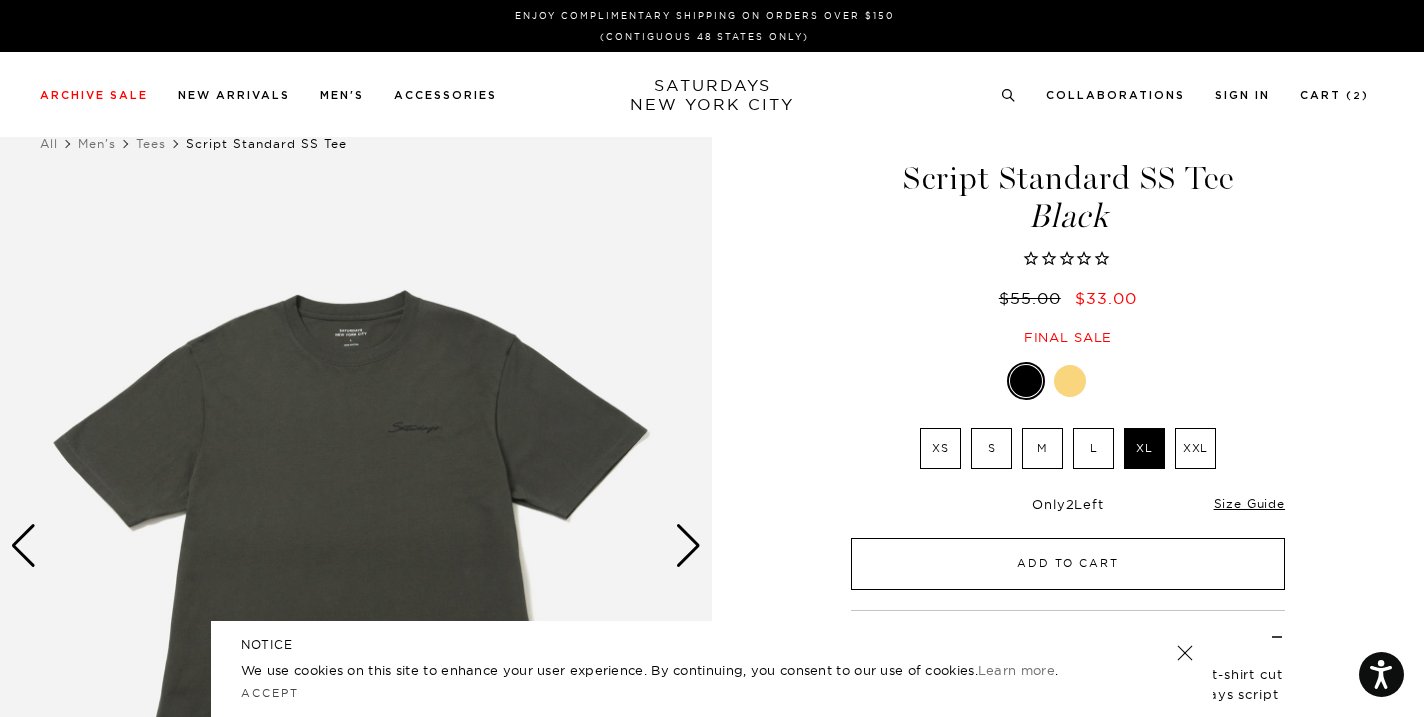 click on "Add to Cart" at bounding box center [1068, 564] 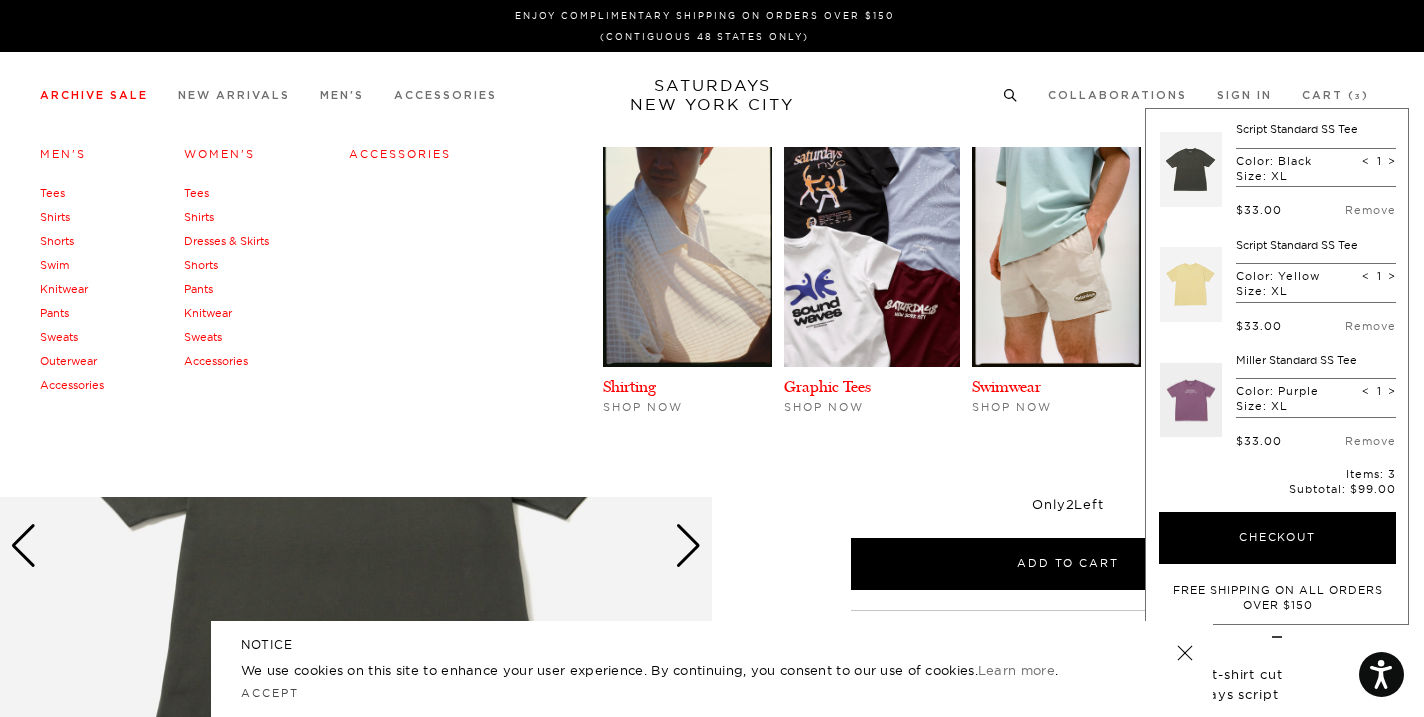 click on "Archive Sale" at bounding box center (94, 95) 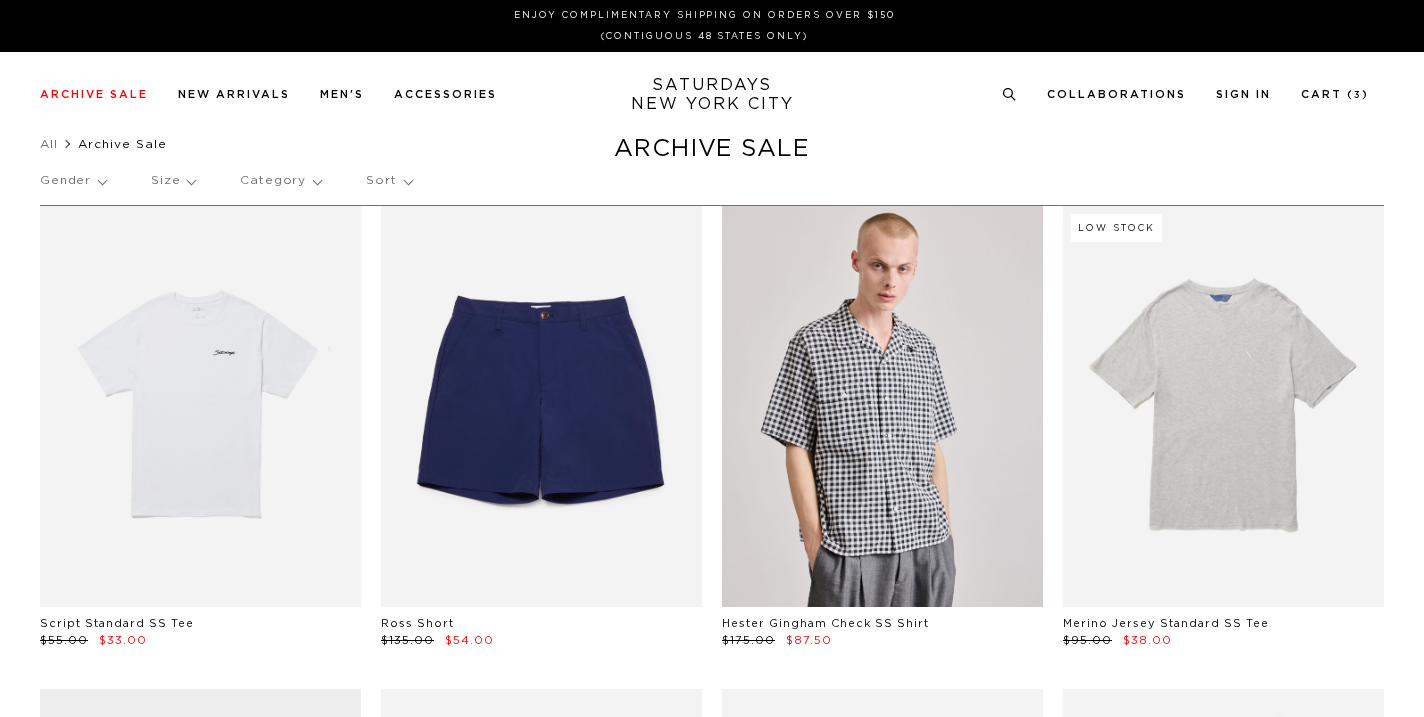 scroll, scrollTop: 0, scrollLeft: 0, axis: both 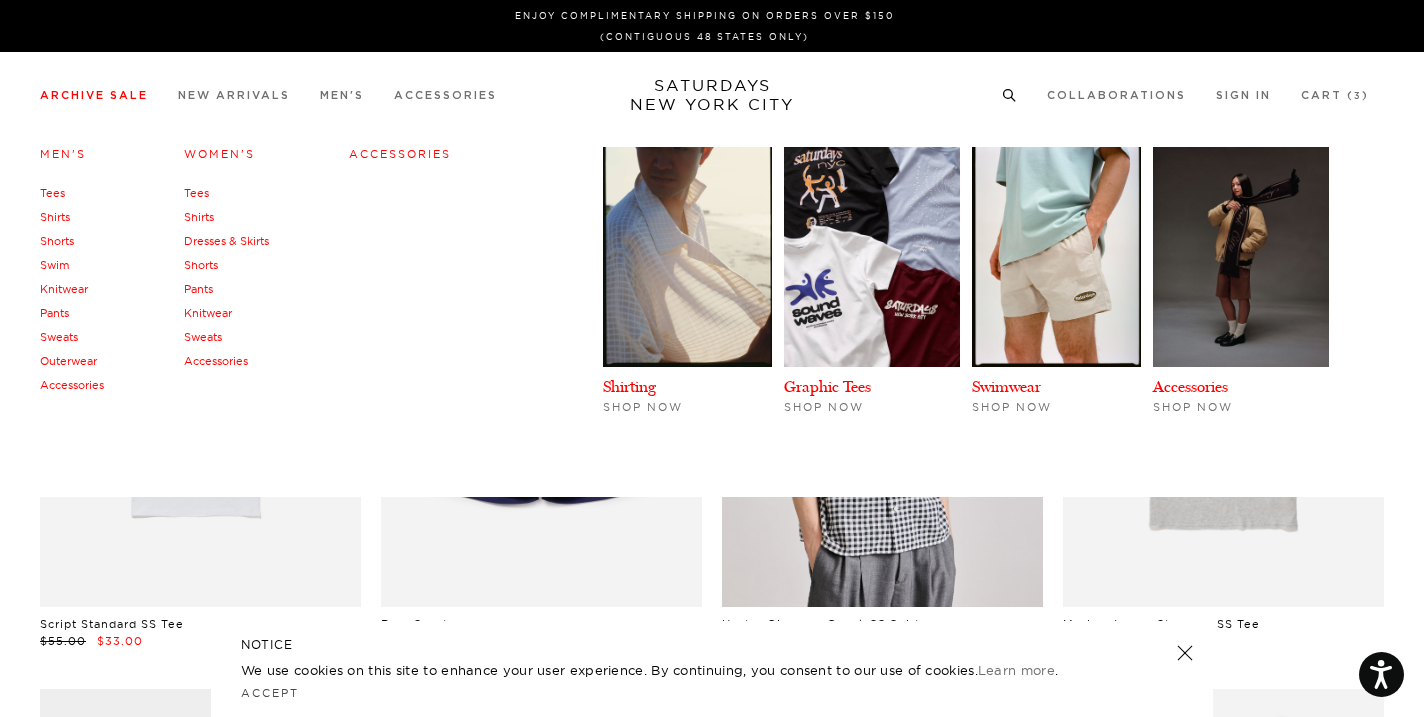 click on "Tees" at bounding box center [52, 193] 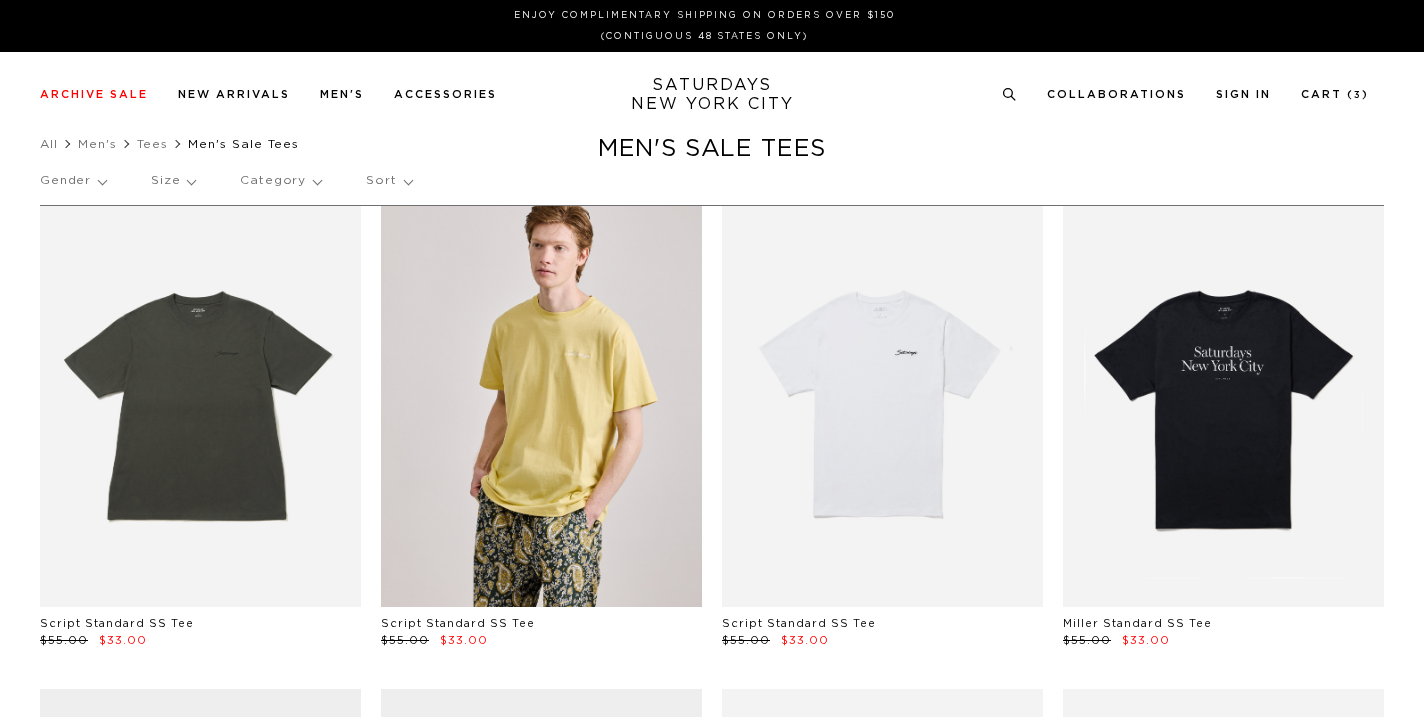 scroll, scrollTop: 0, scrollLeft: 0, axis: both 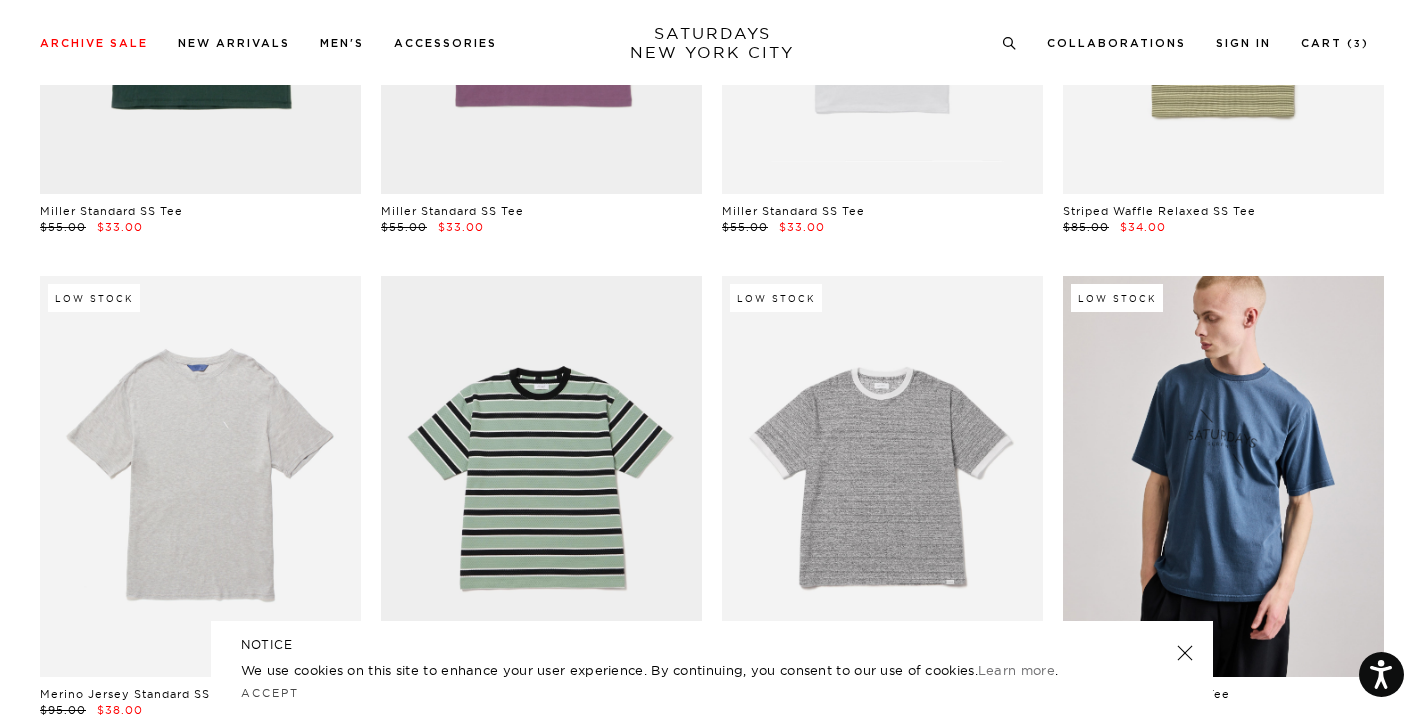 click at bounding box center [1223, 476] 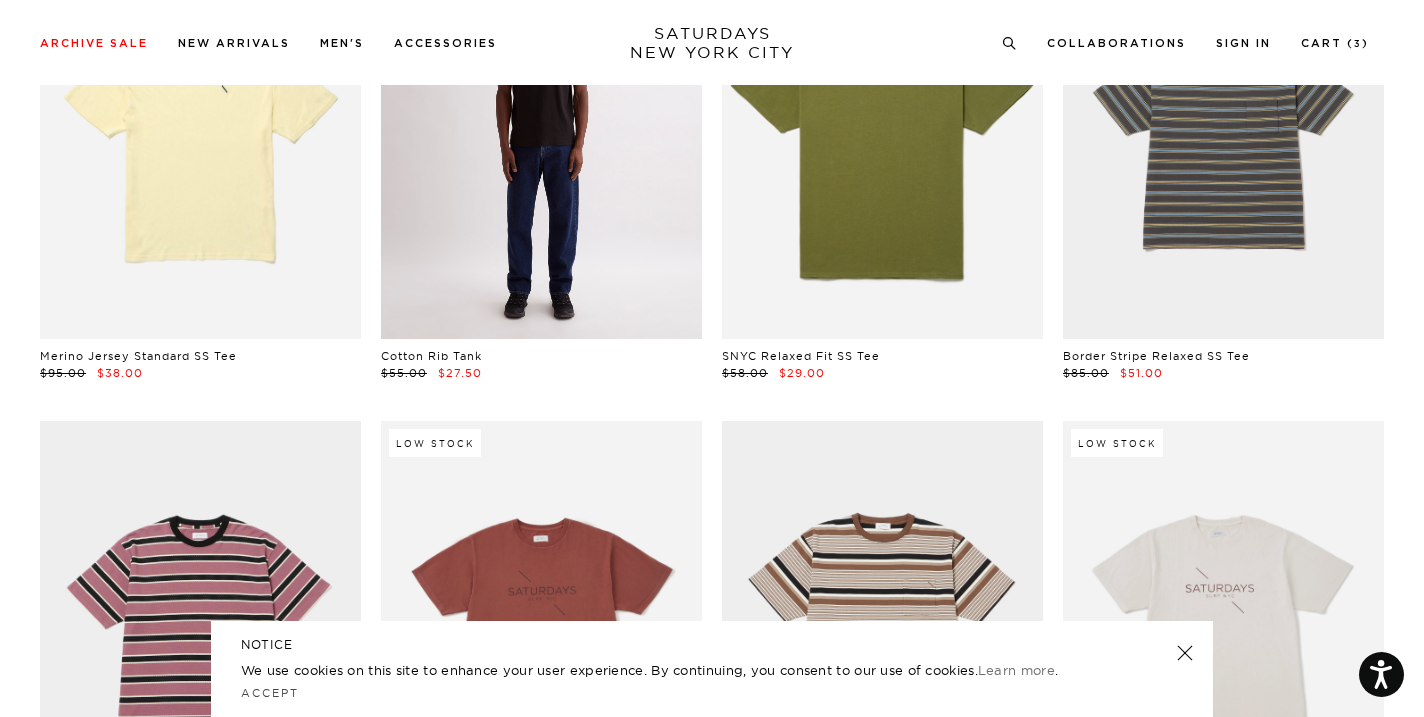 scroll, scrollTop: 2408, scrollLeft: 0, axis: vertical 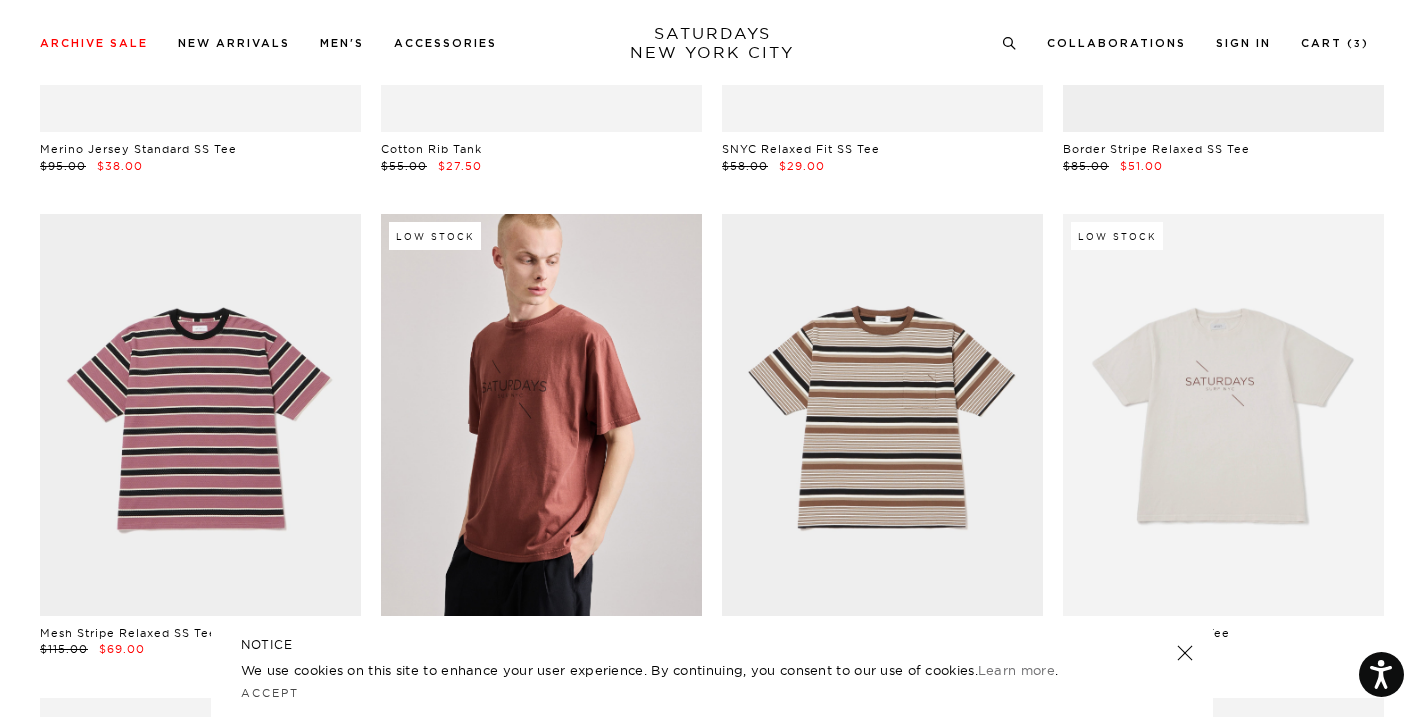 click at bounding box center (541, 414) 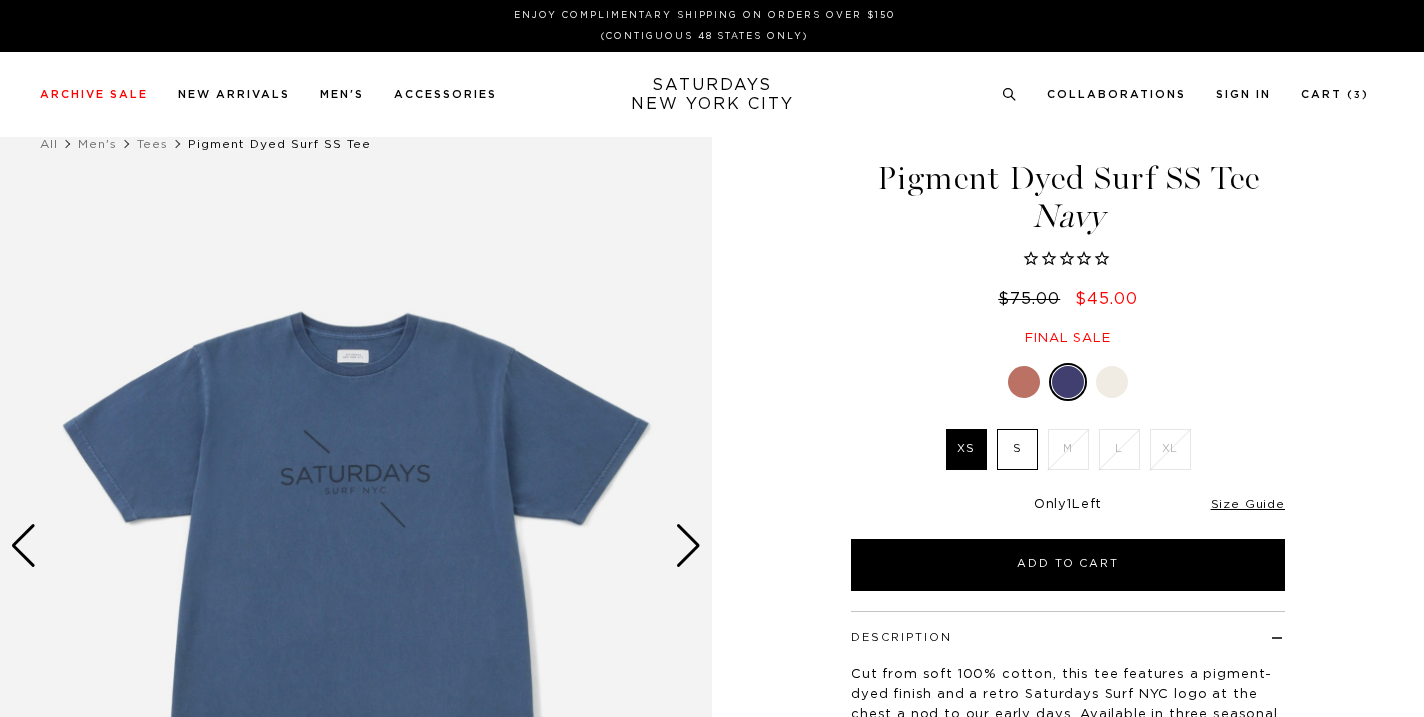 scroll, scrollTop: 0, scrollLeft: 0, axis: both 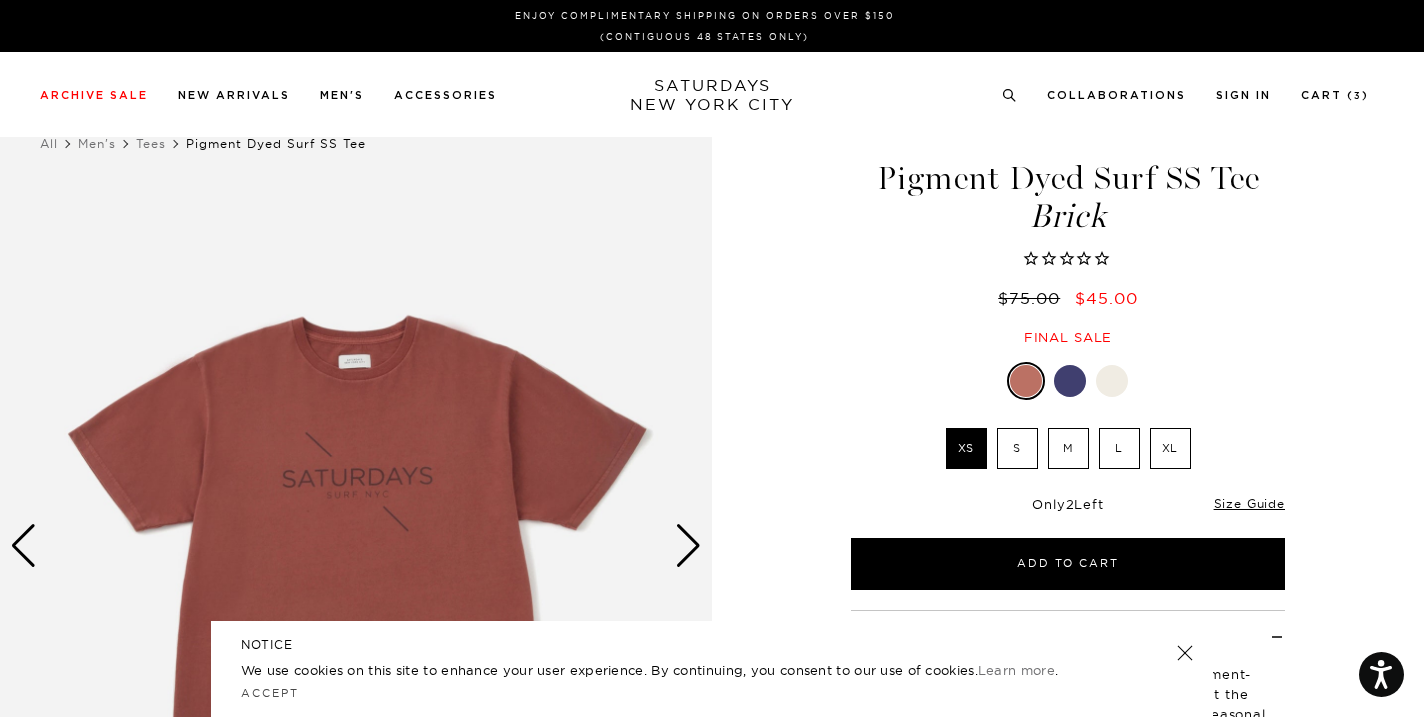 click on "XL" at bounding box center (1170, 448) 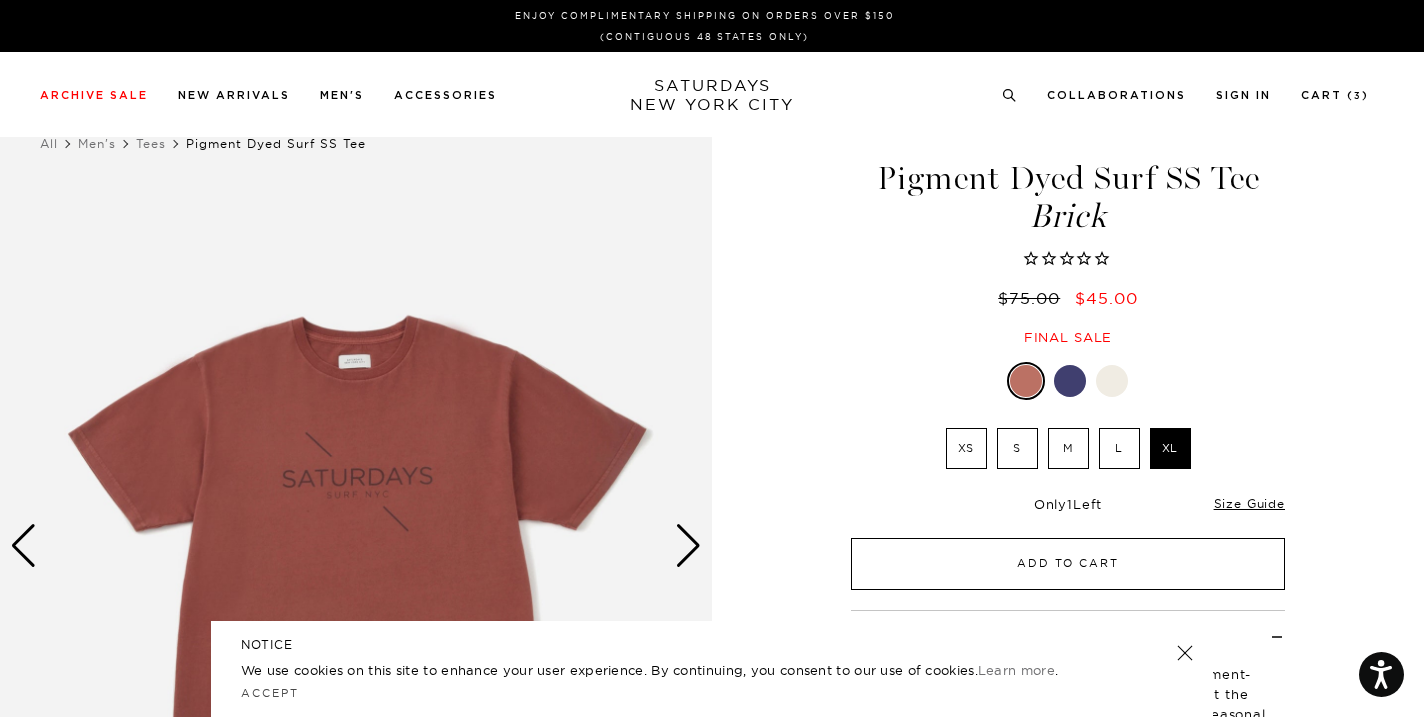 click on "Add to Cart" at bounding box center (1068, 564) 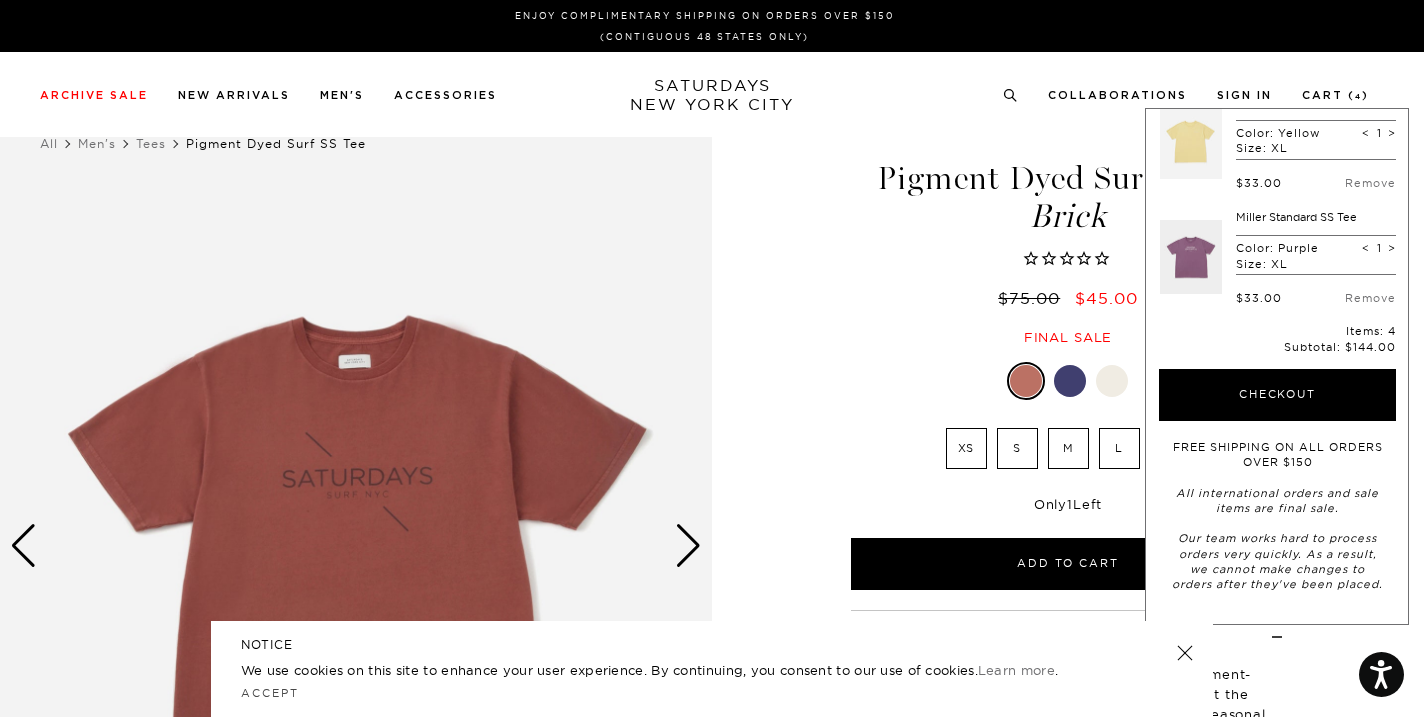 scroll, scrollTop: 257, scrollLeft: 0, axis: vertical 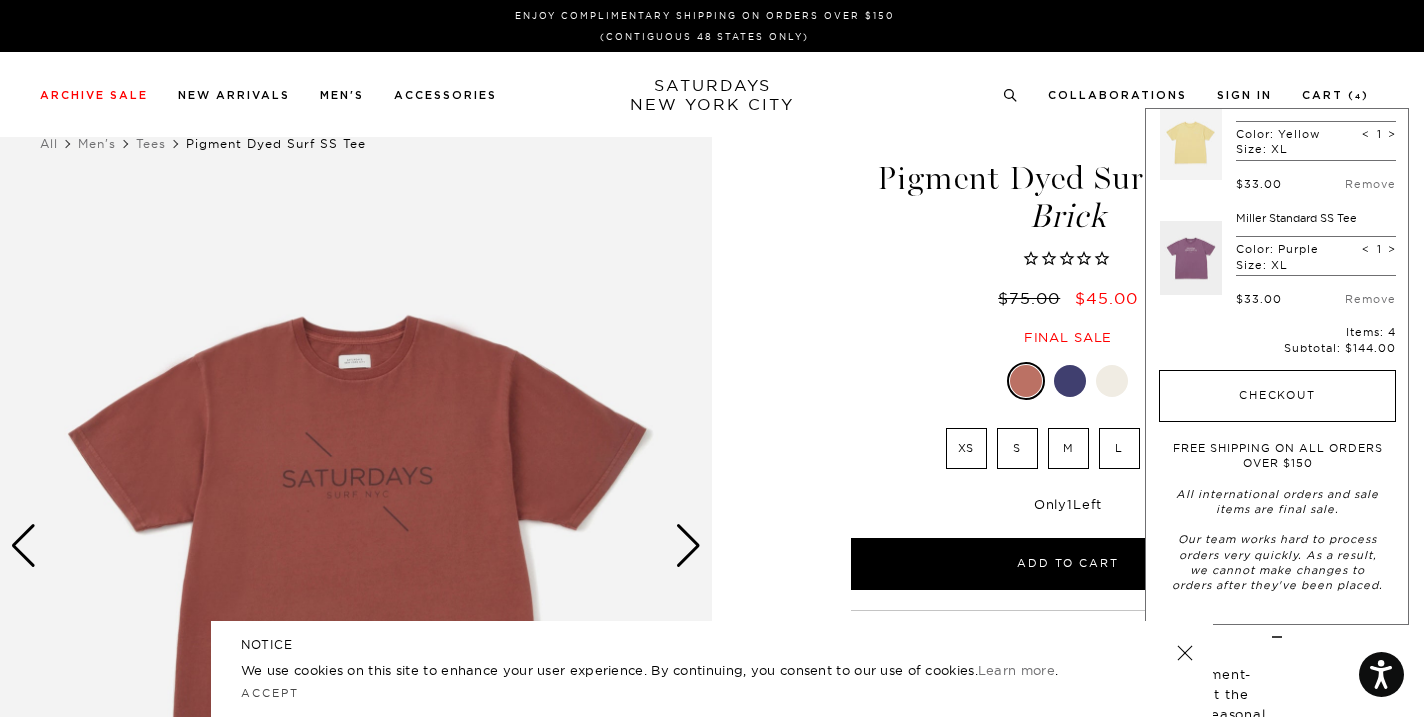 click on "Checkout" at bounding box center (1277, 396) 